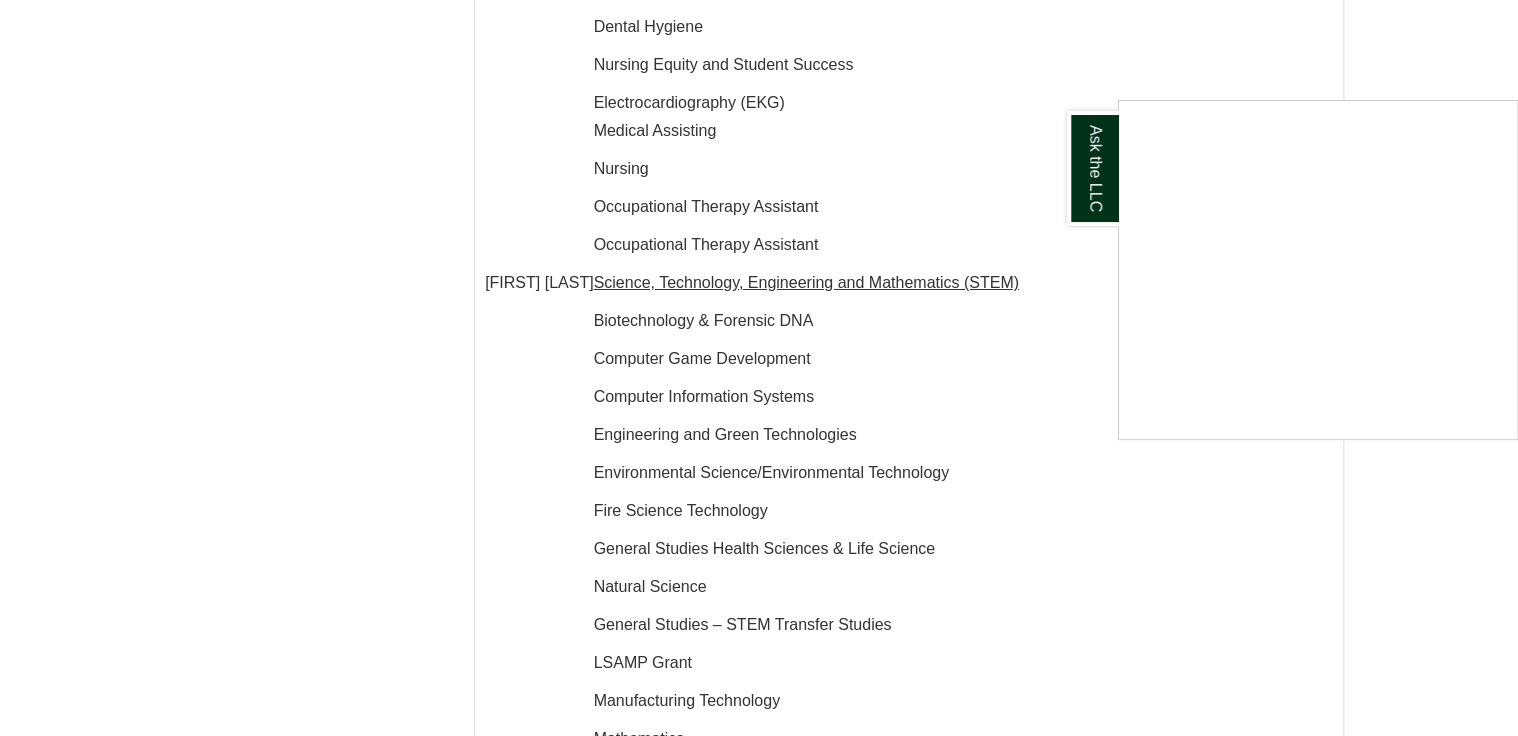 scroll, scrollTop: 3507, scrollLeft: 0, axis: vertical 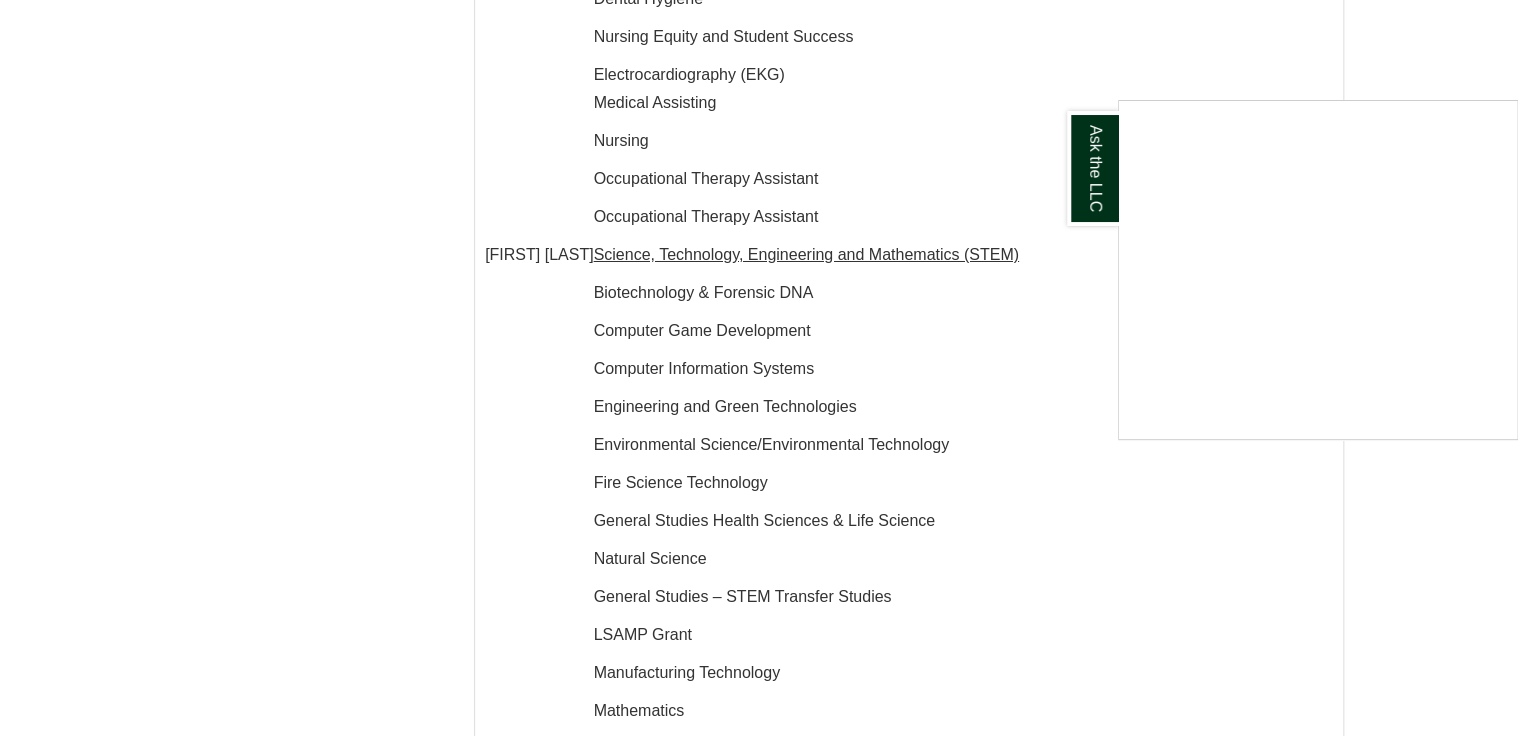 click at bounding box center [759, 368] 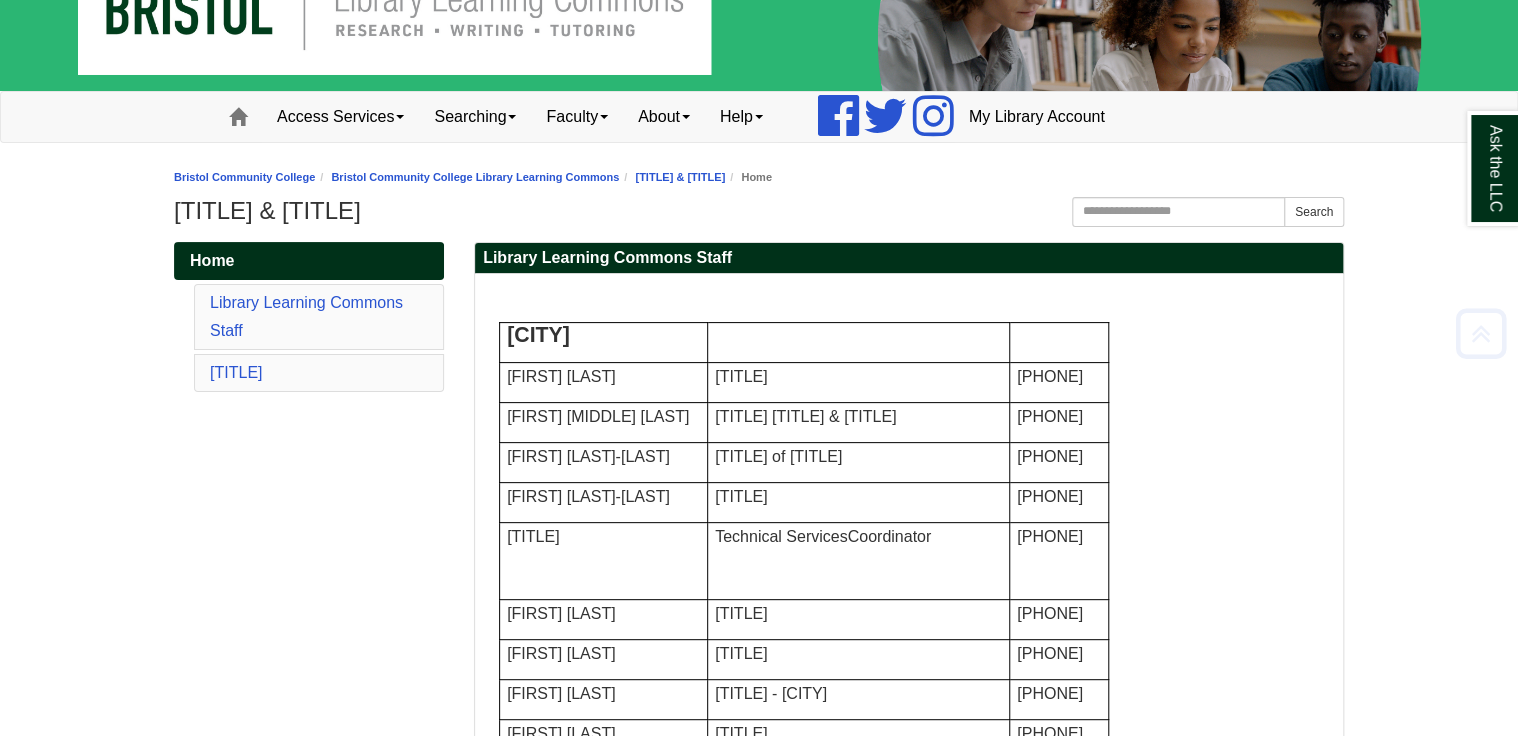 scroll, scrollTop: 0, scrollLeft: 0, axis: both 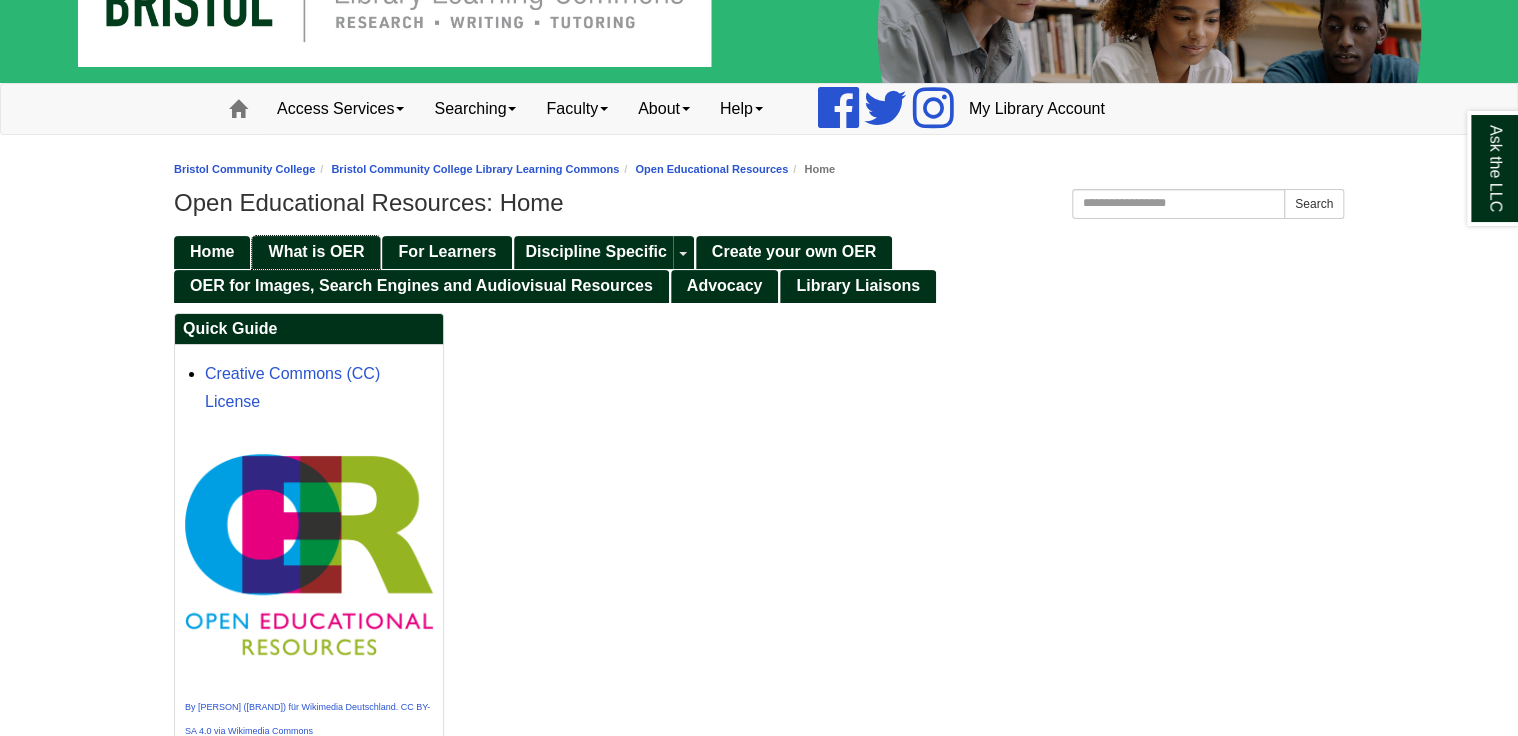 click on "What is OER" at bounding box center [316, 251] 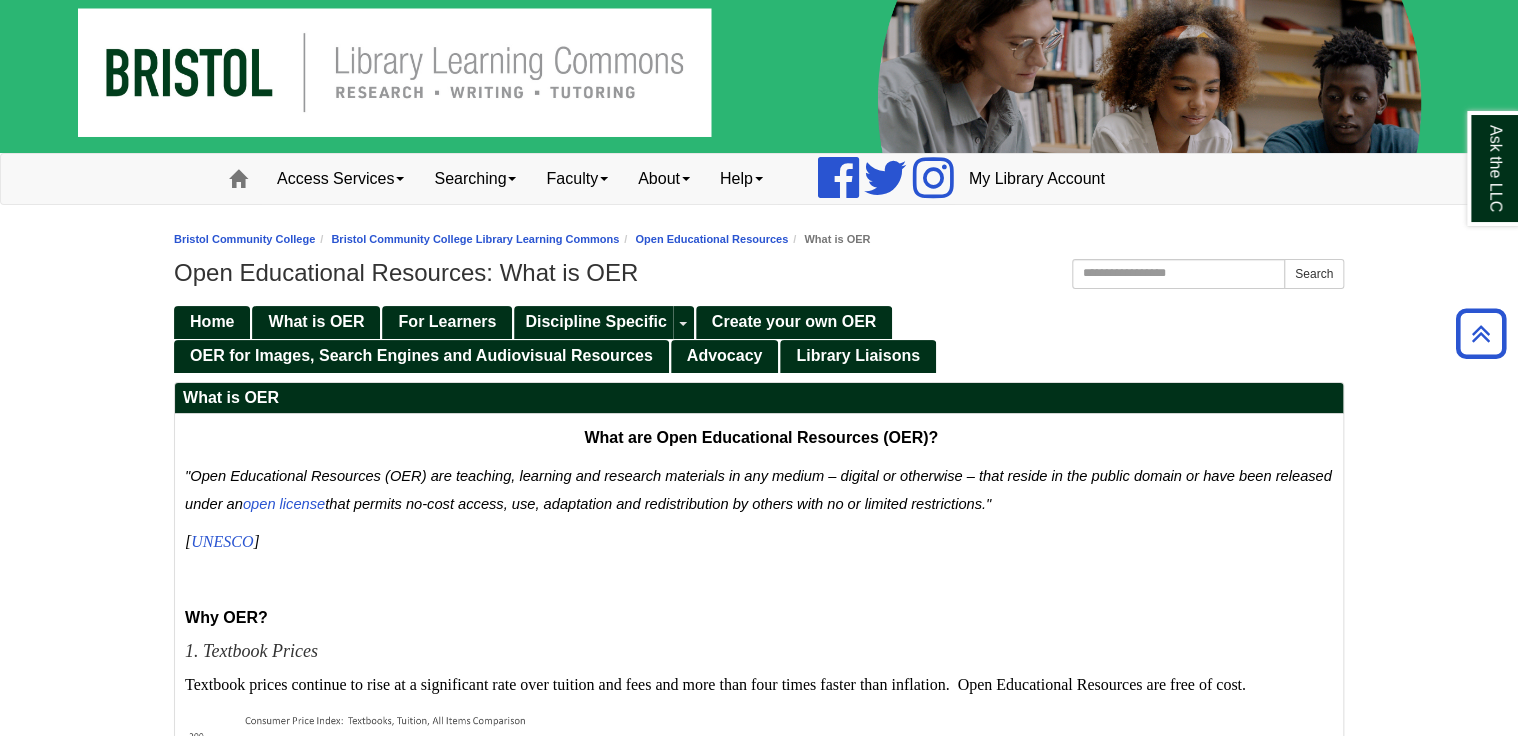 scroll, scrollTop: 0, scrollLeft: 0, axis: both 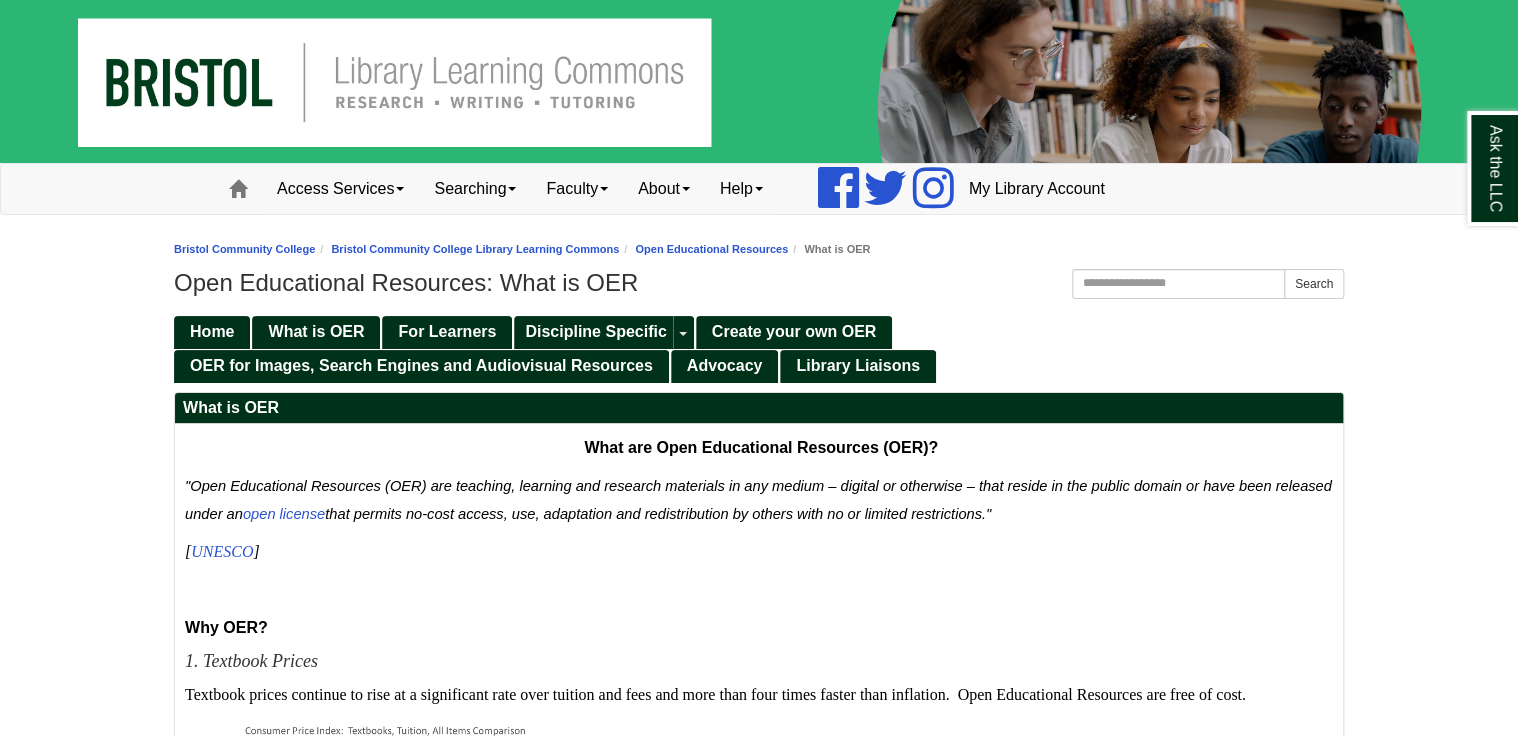 click on "Home
What is OER
For Learners
Discipline Specific
Toggle Dropdown
Accounting/Finance
Allied Health
Art
Business OER
College Success Strategies
Communications
Computer & Information Technology OER
Criminal Justice/ Paralegal
Early Childhood Education
Economics
Engineering
English
History/Government" at bounding box center (759, 348) 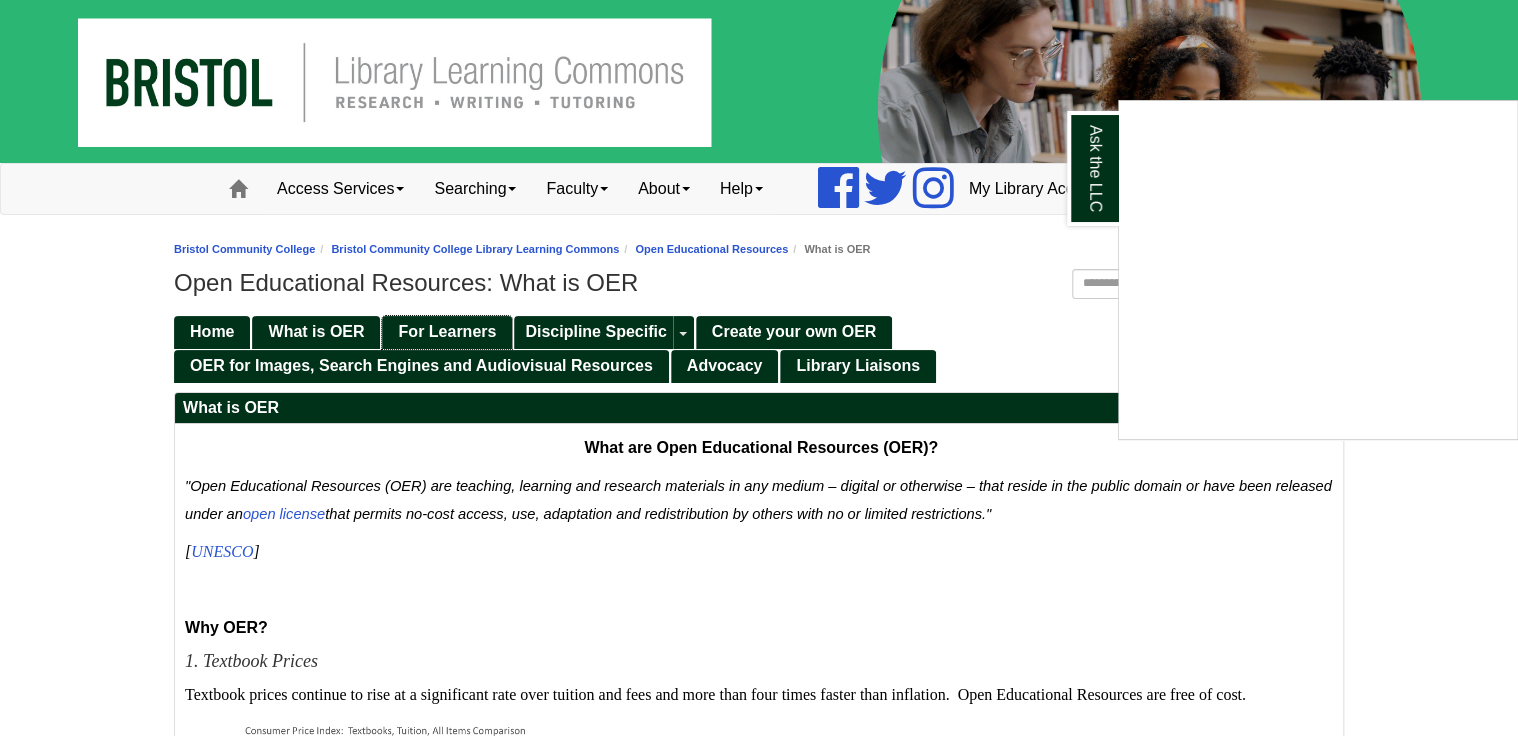 click at bounding box center [759, 368] 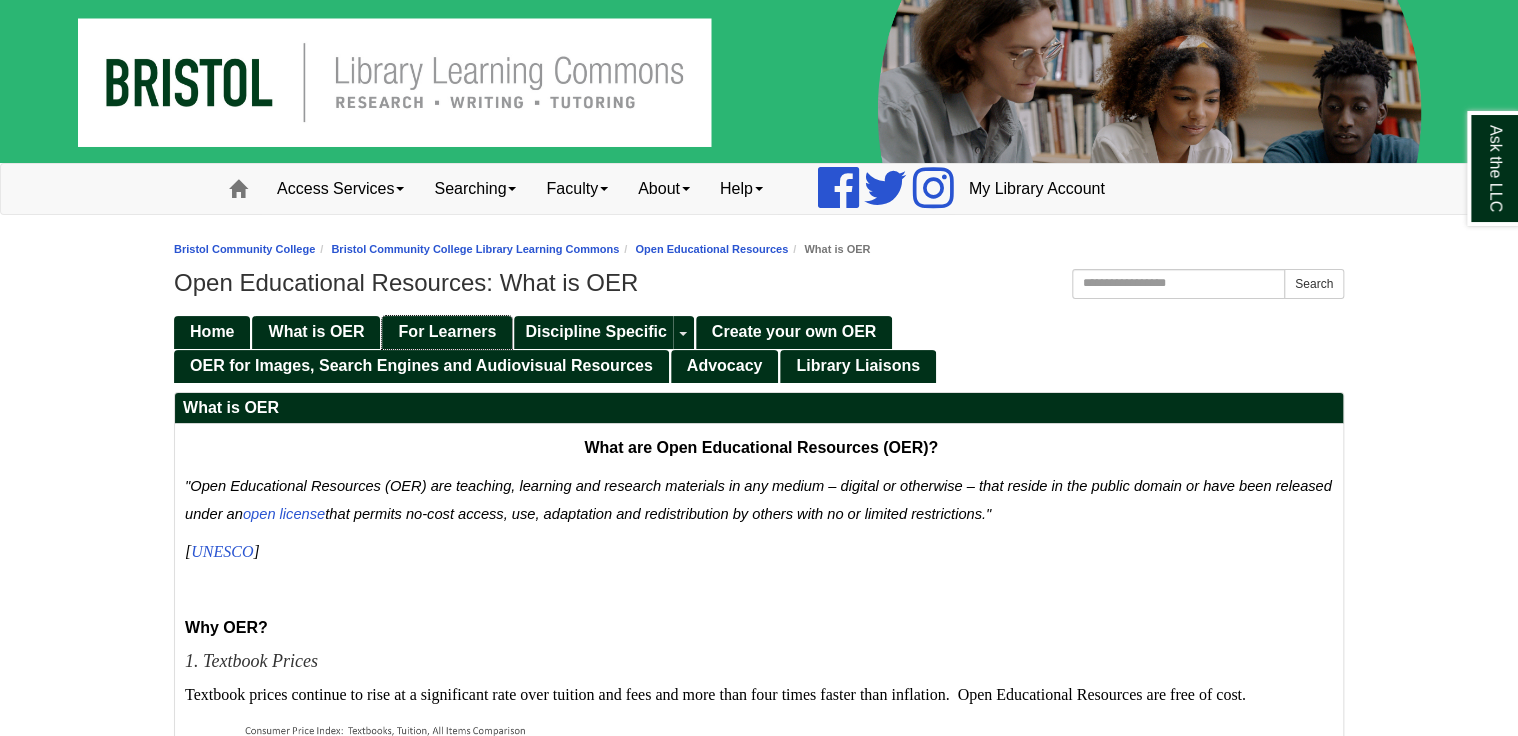 click on "For Learners" at bounding box center [447, 332] 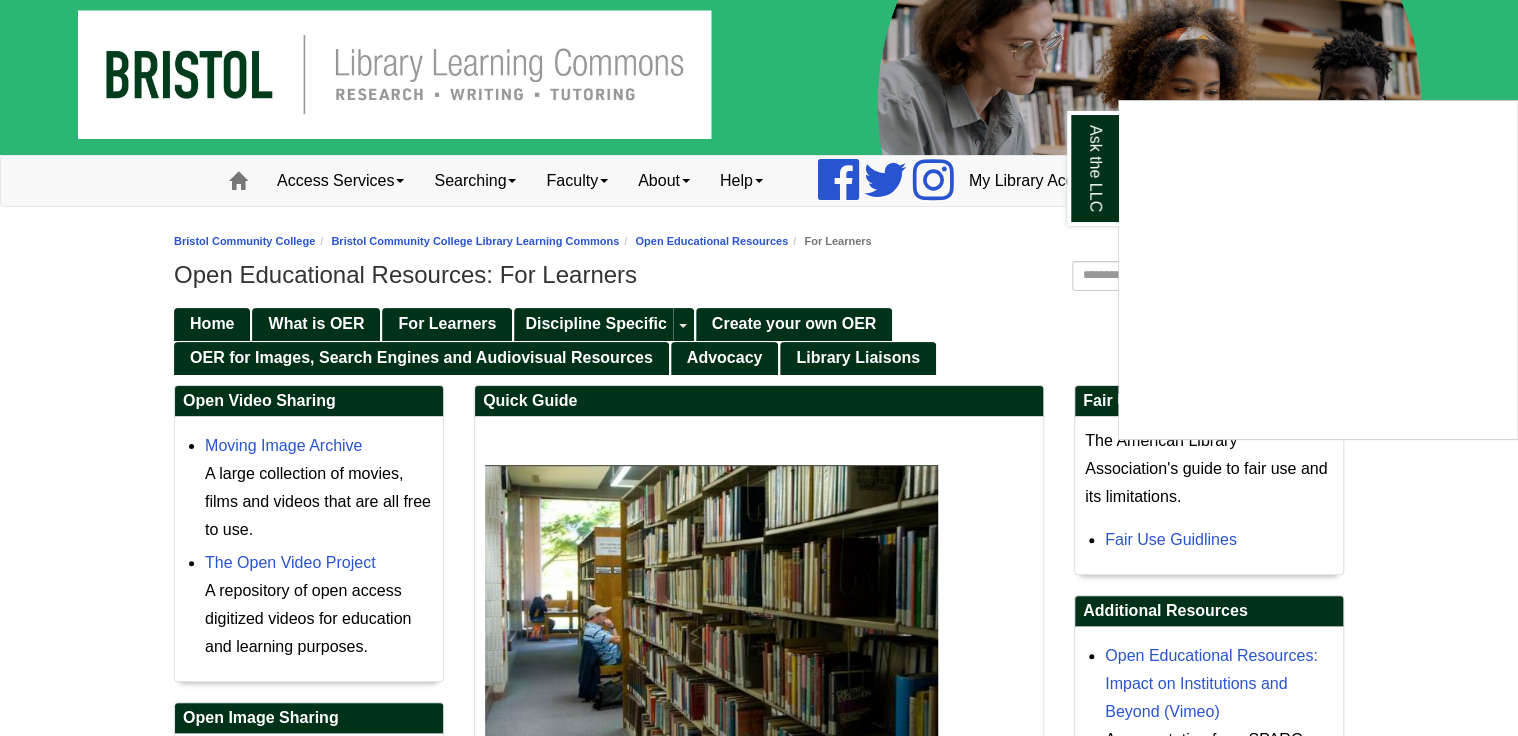 scroll, scrollTop: 0, scrollLeft: 0, axis: both 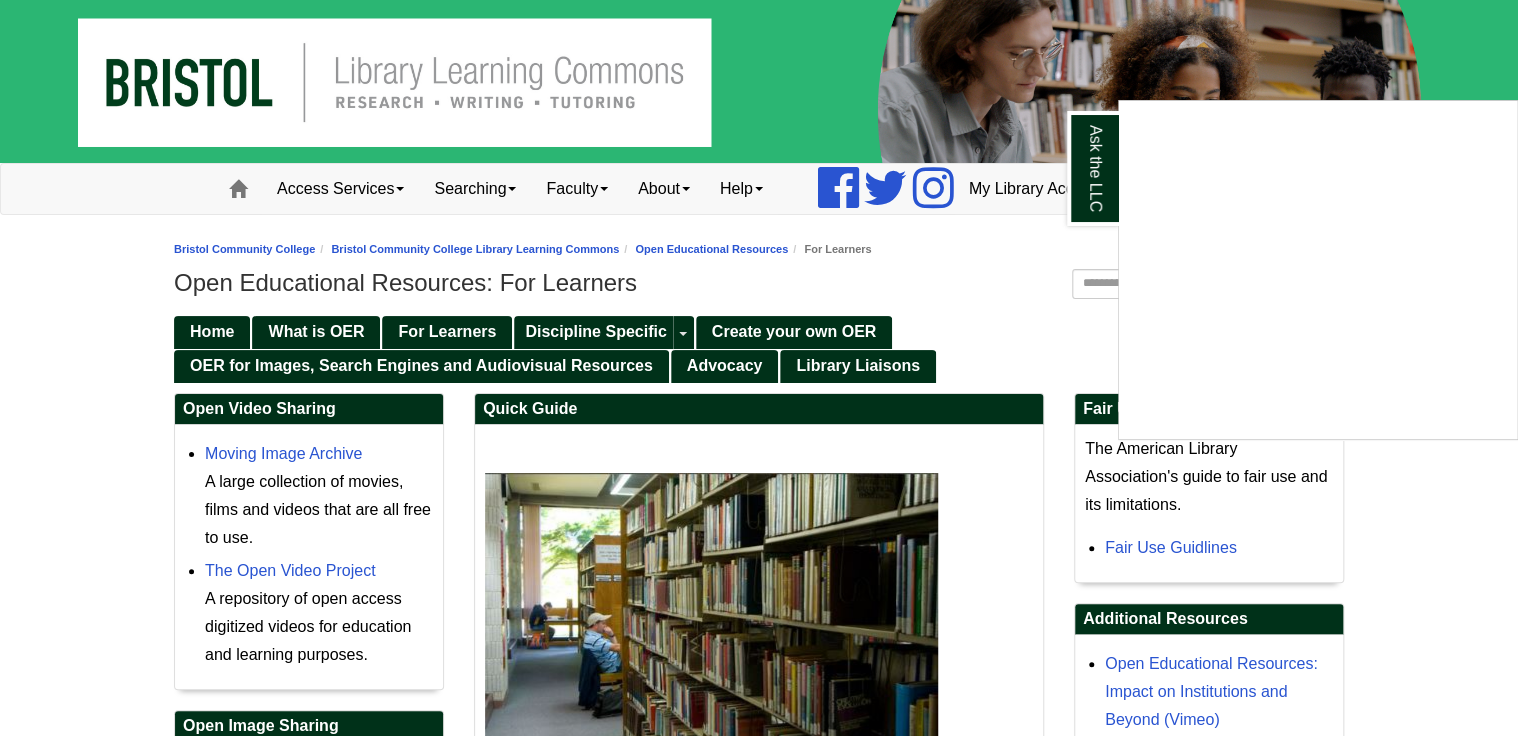 click at bounding box center [759, 368] 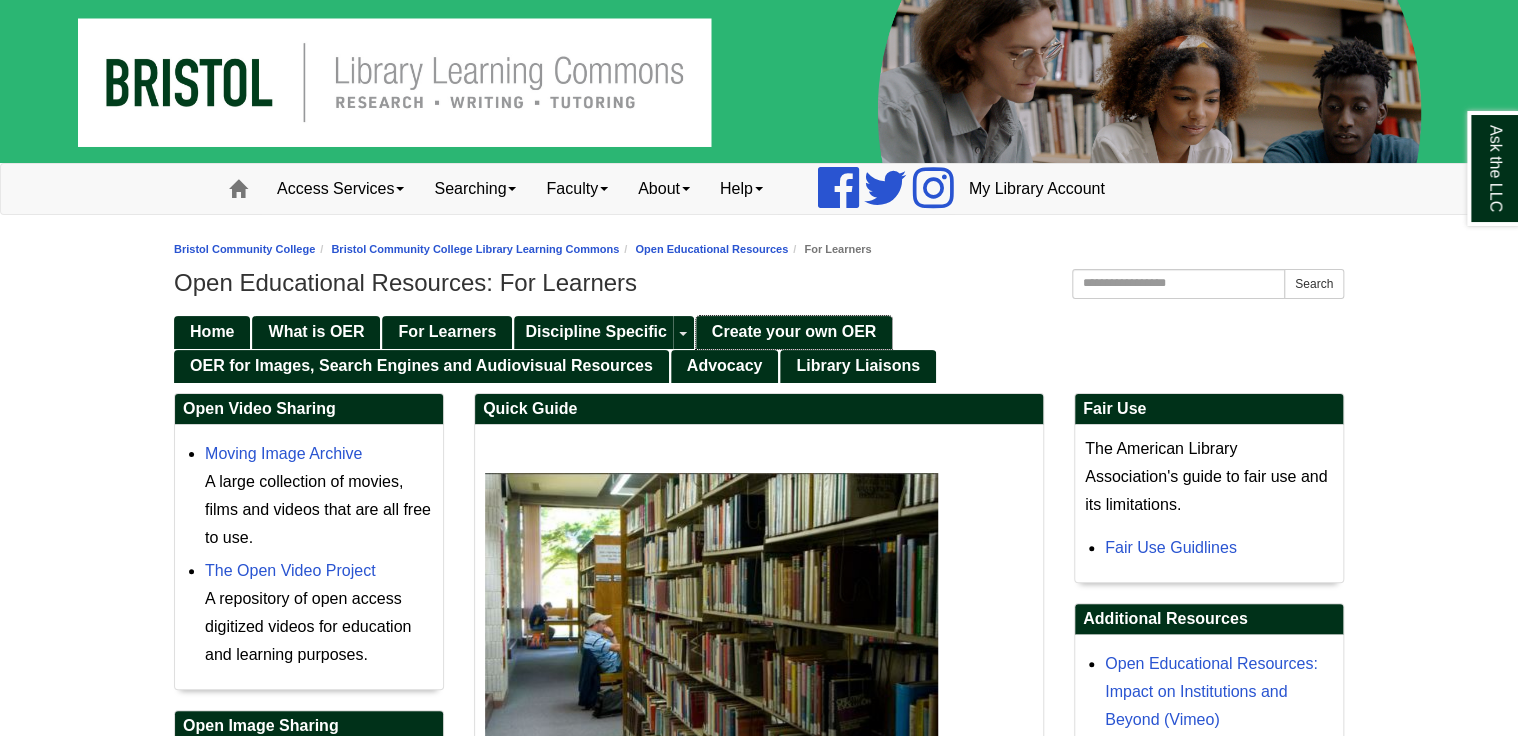 click on "Create your own OER" at bounding box center (794, 331) 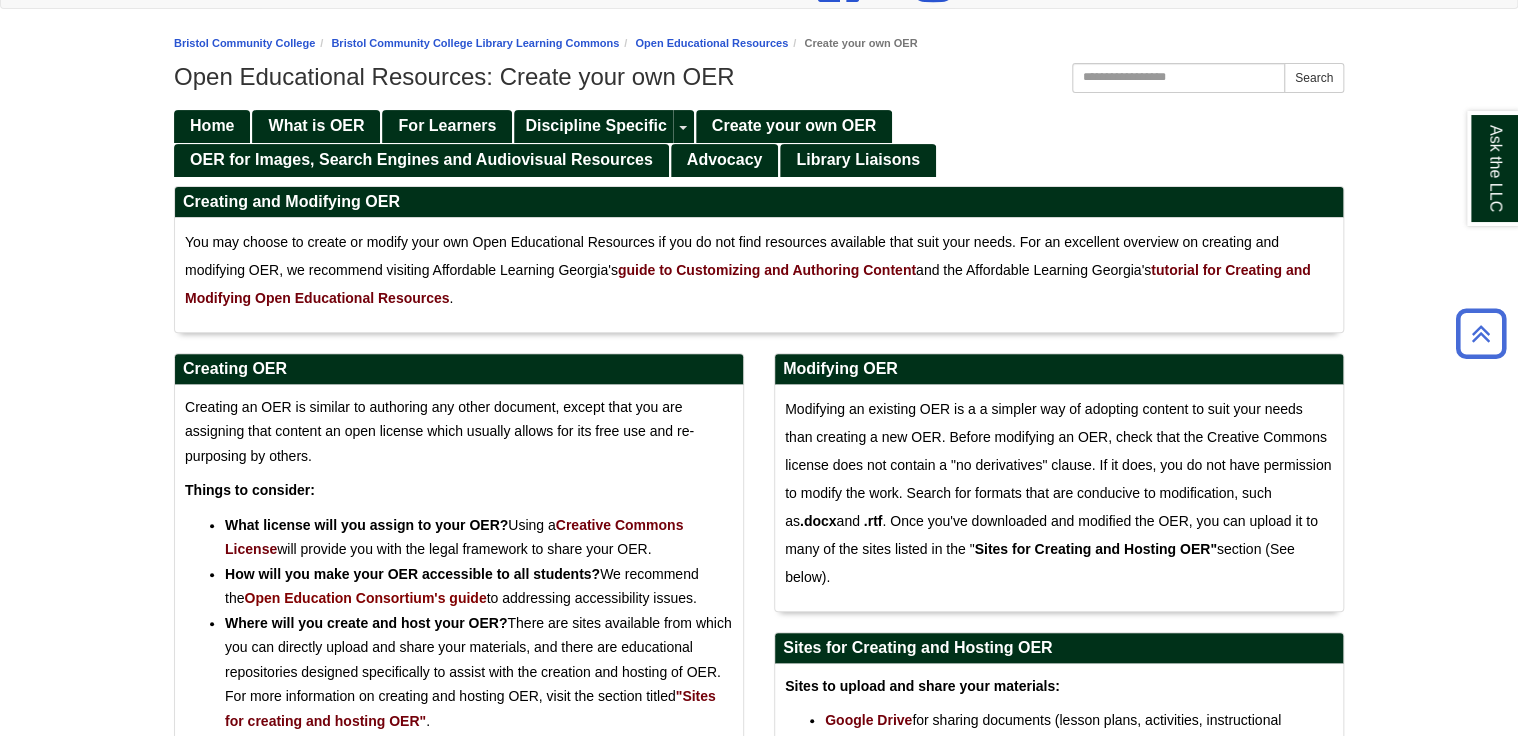 scroll, scrollTop: 0, scrollLeft: 0, axis: both 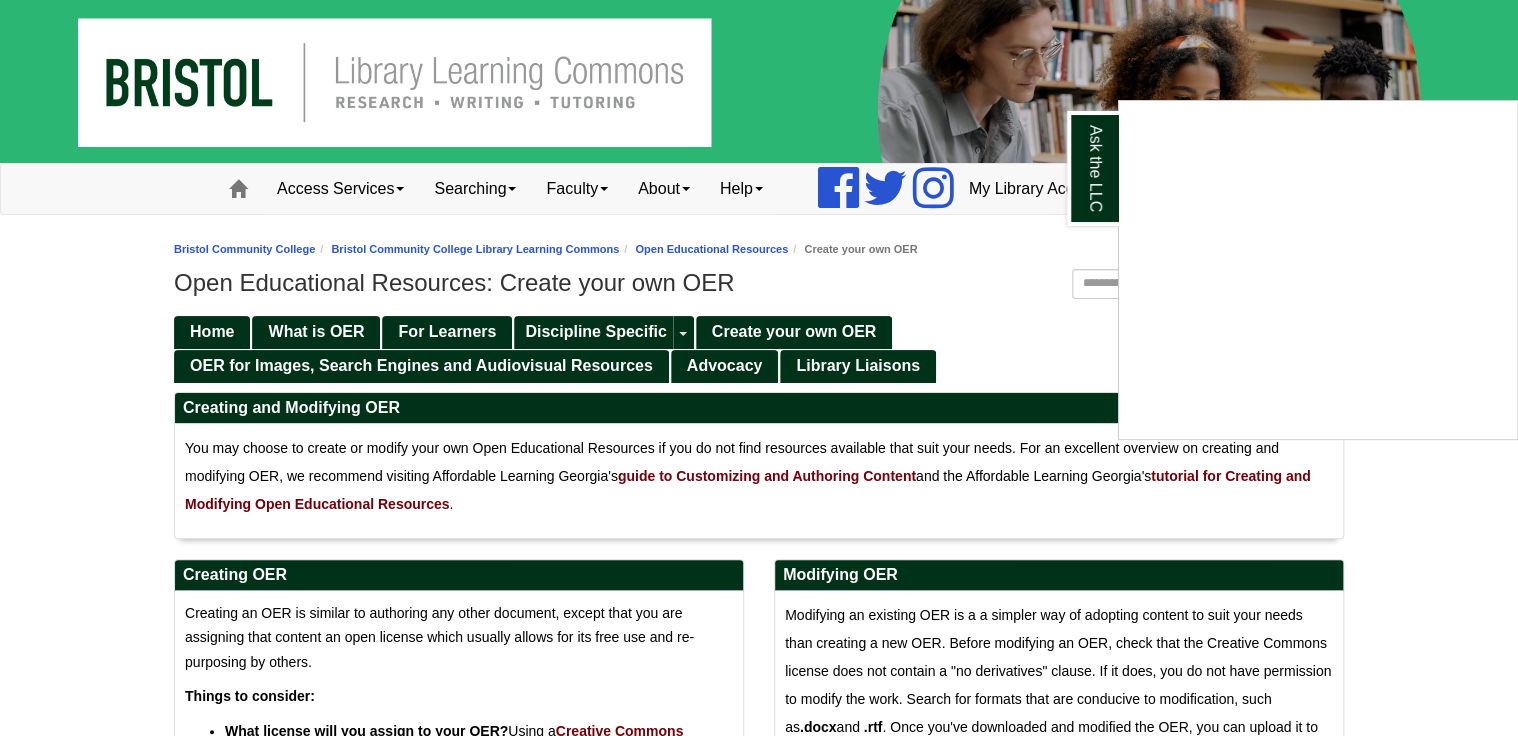 click at bounding box center (759, 368) 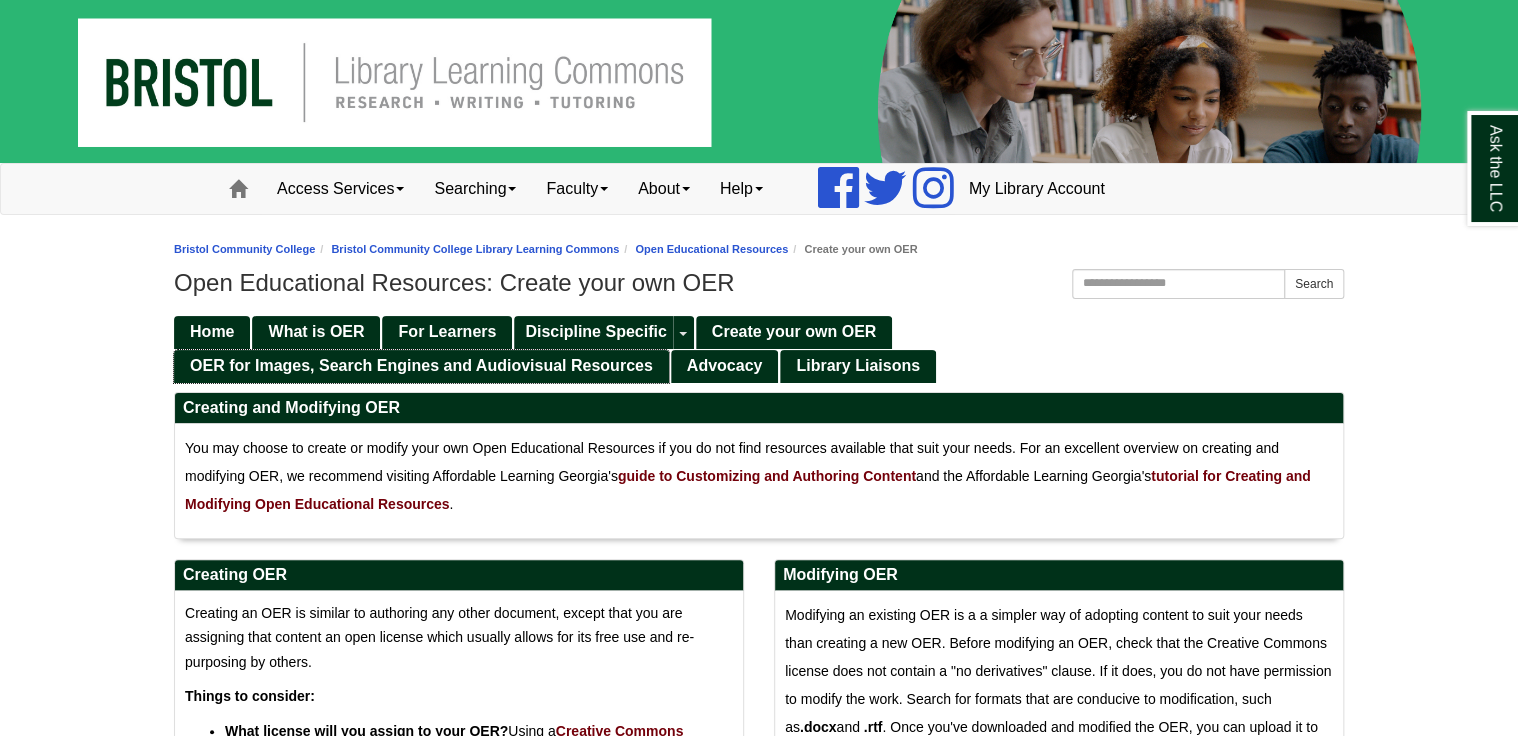 click on "OER for  Images, Search Engines and Audiovisual Resources" at bounding box center (421, 365) 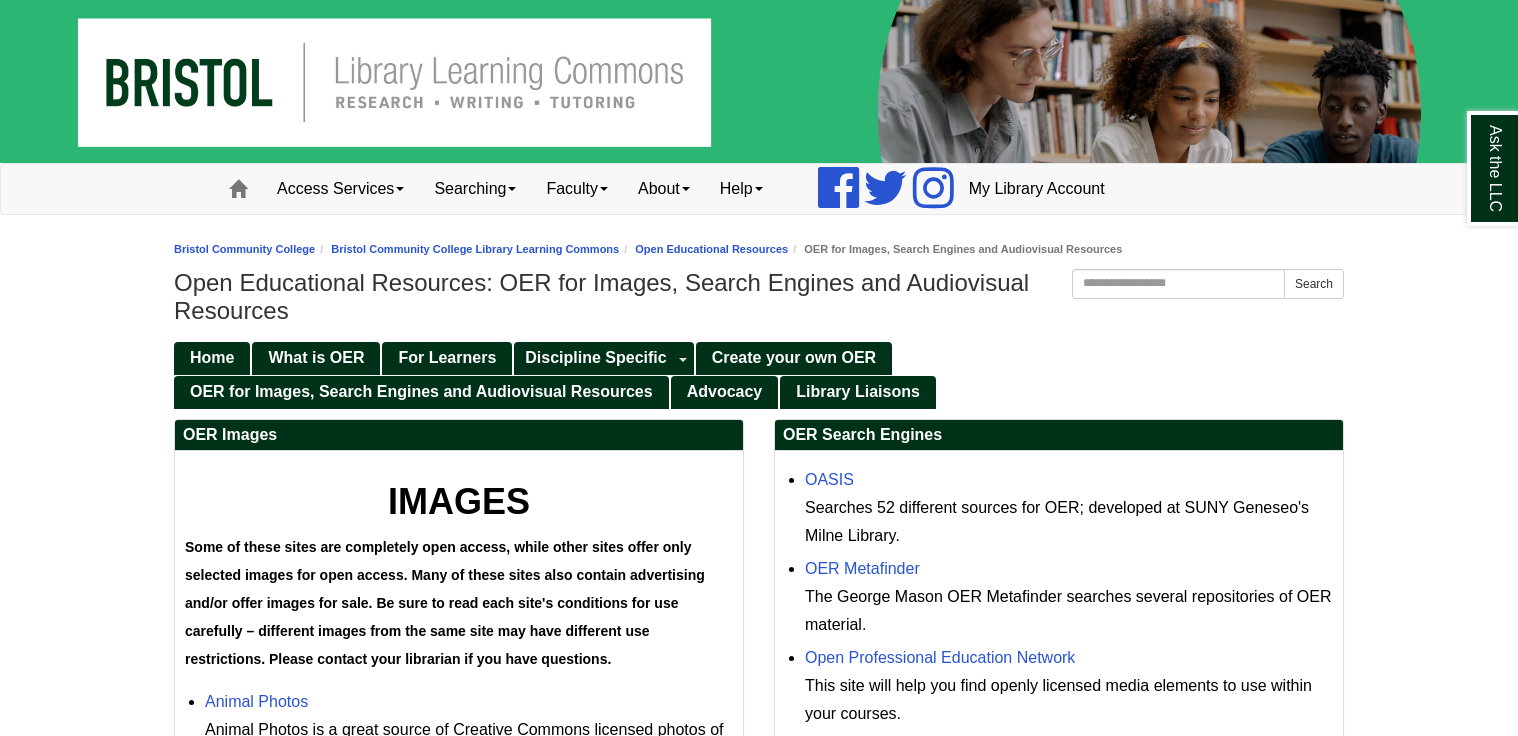 scroll, scrollTop: 0, scrollLeft: 0, axis: both 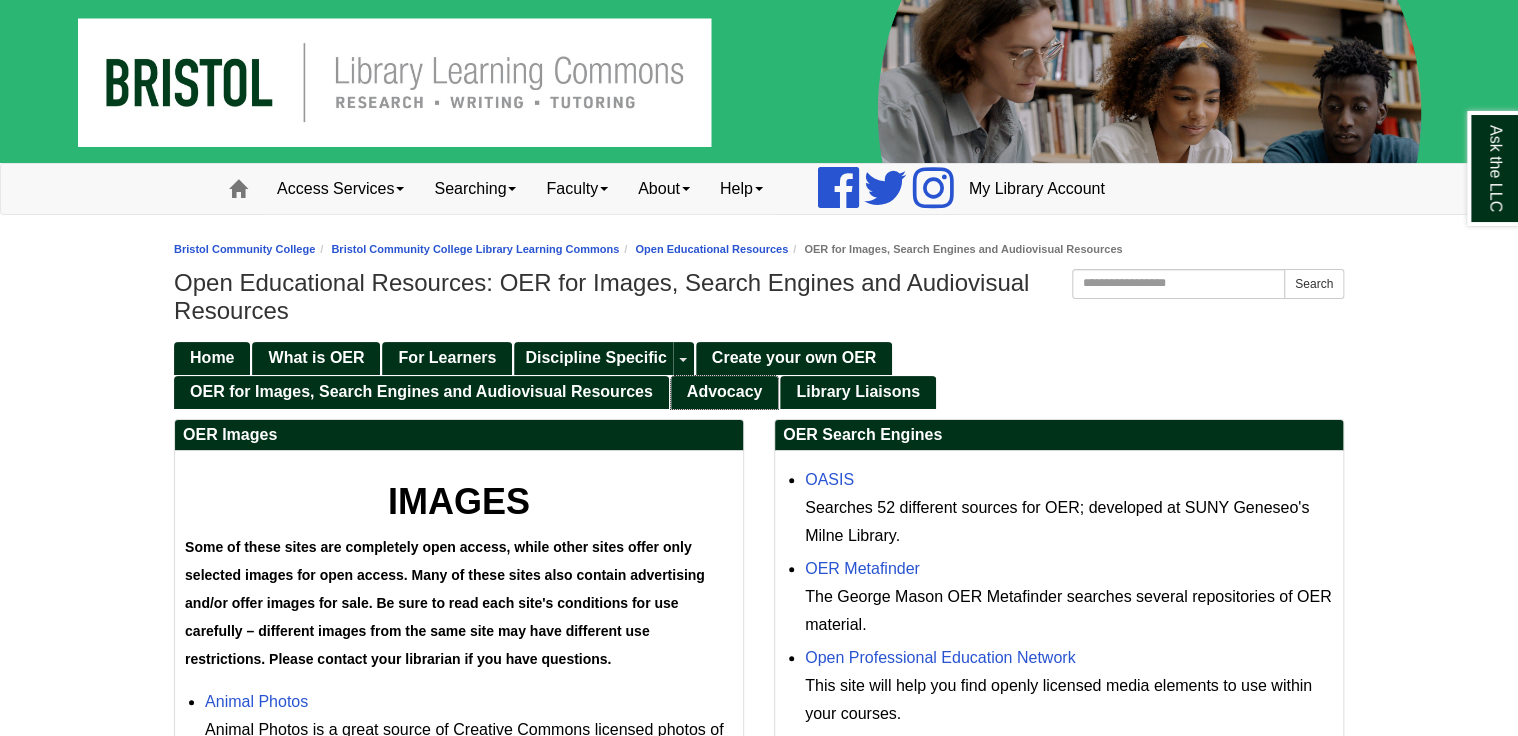 click on "Advocacy" at bounding box center (725, 391) 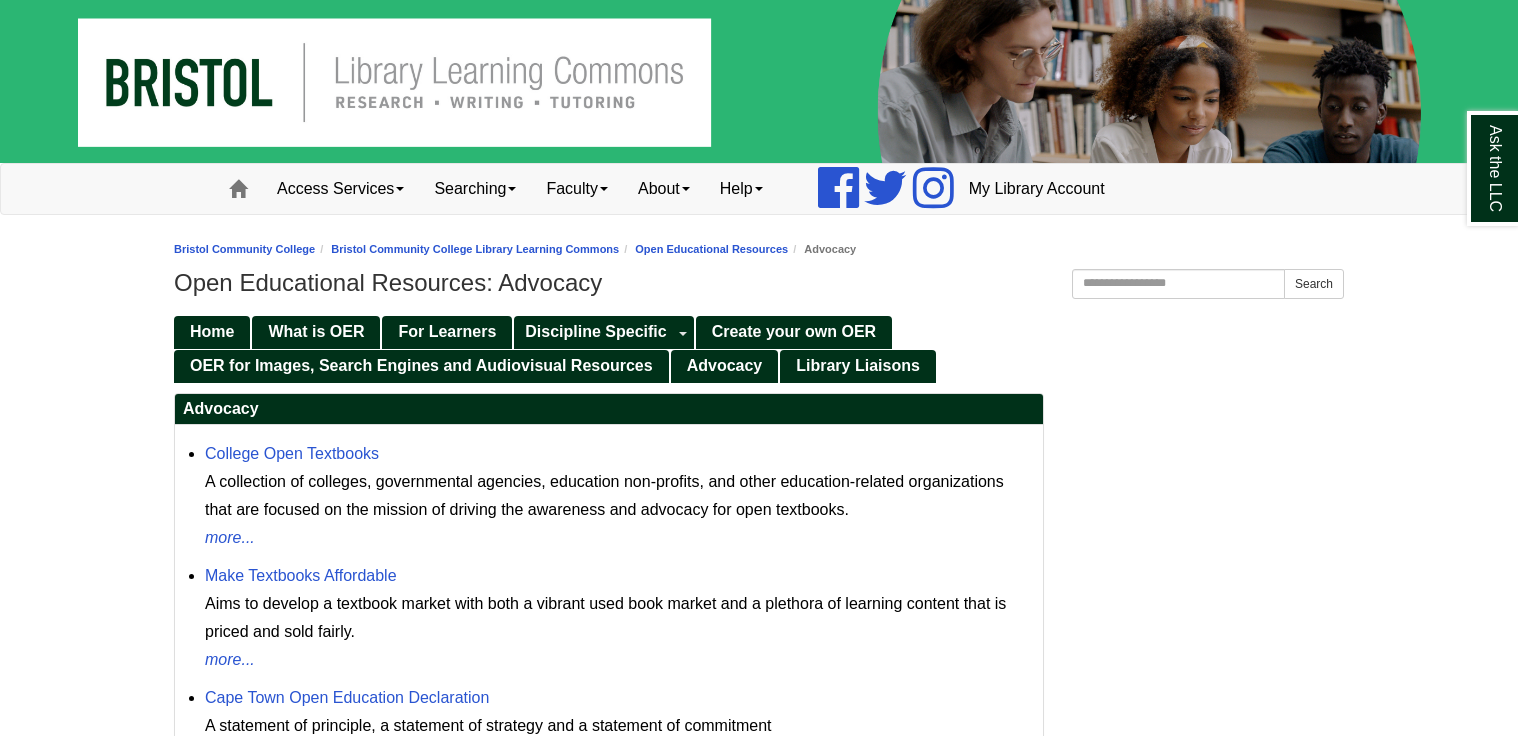 scroll, scrollTop: 0, scrollLeft: 0, axis: both 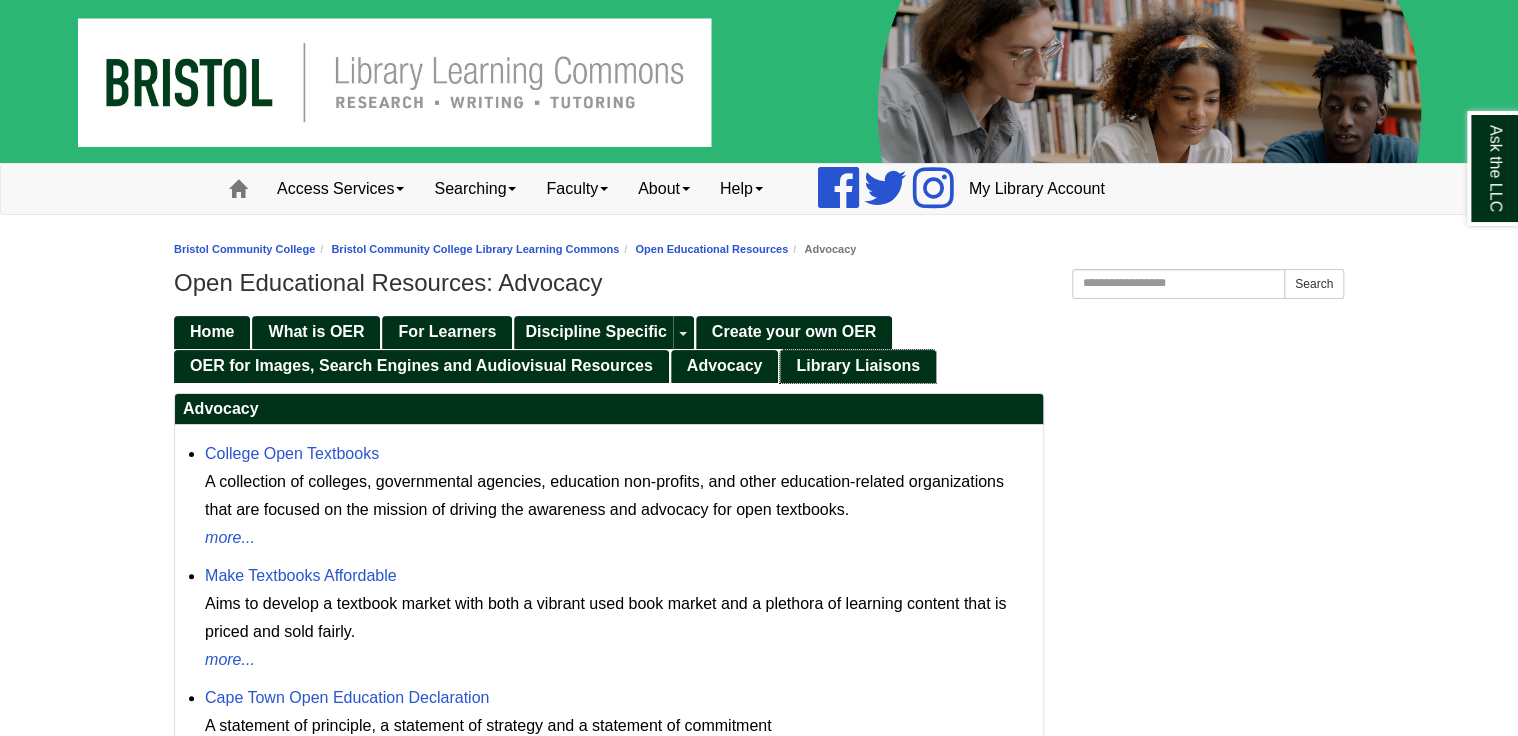 click on "Library Liaisons" at bounding box center (858, 365) 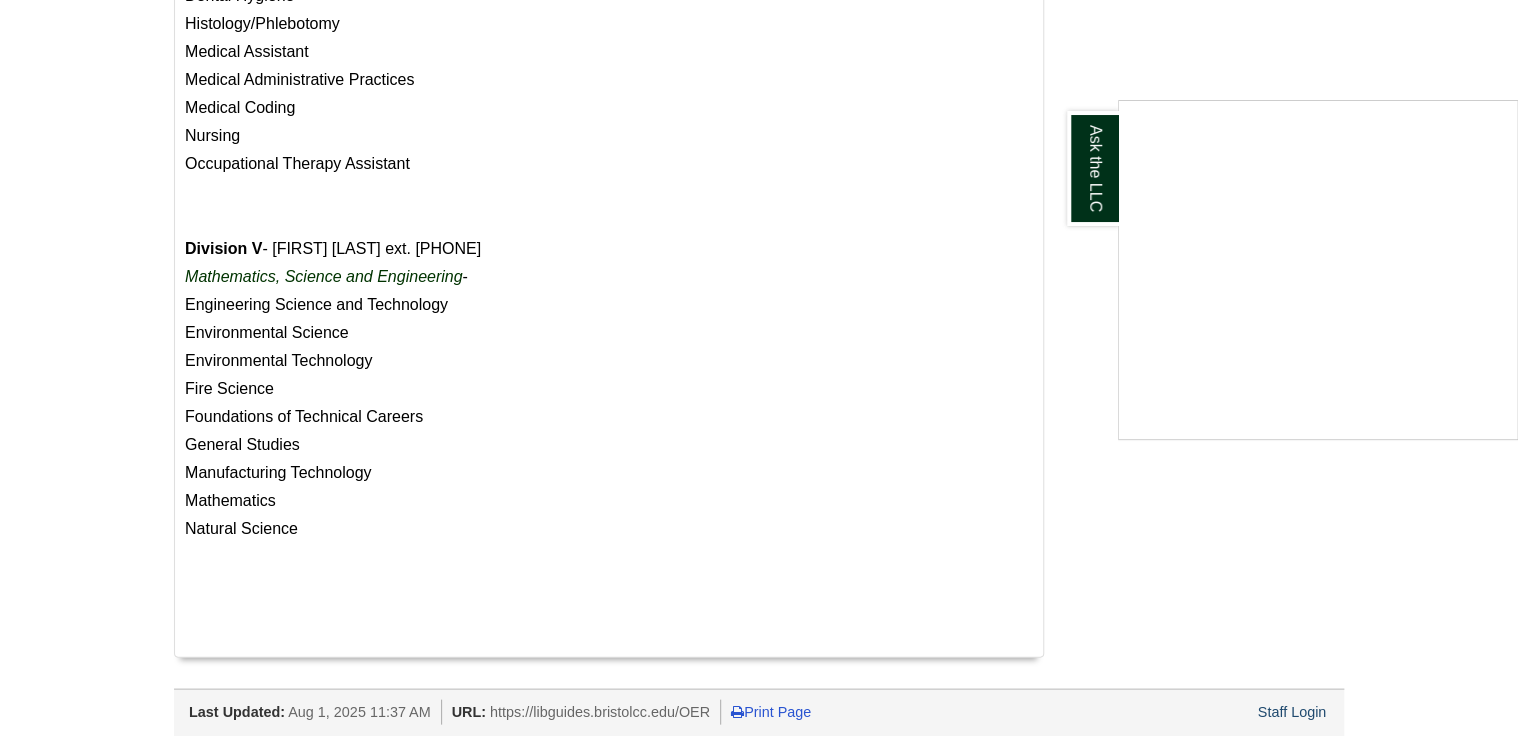 scroll, scrollTop: 1716, scrollLeft: 0, axis: vertical 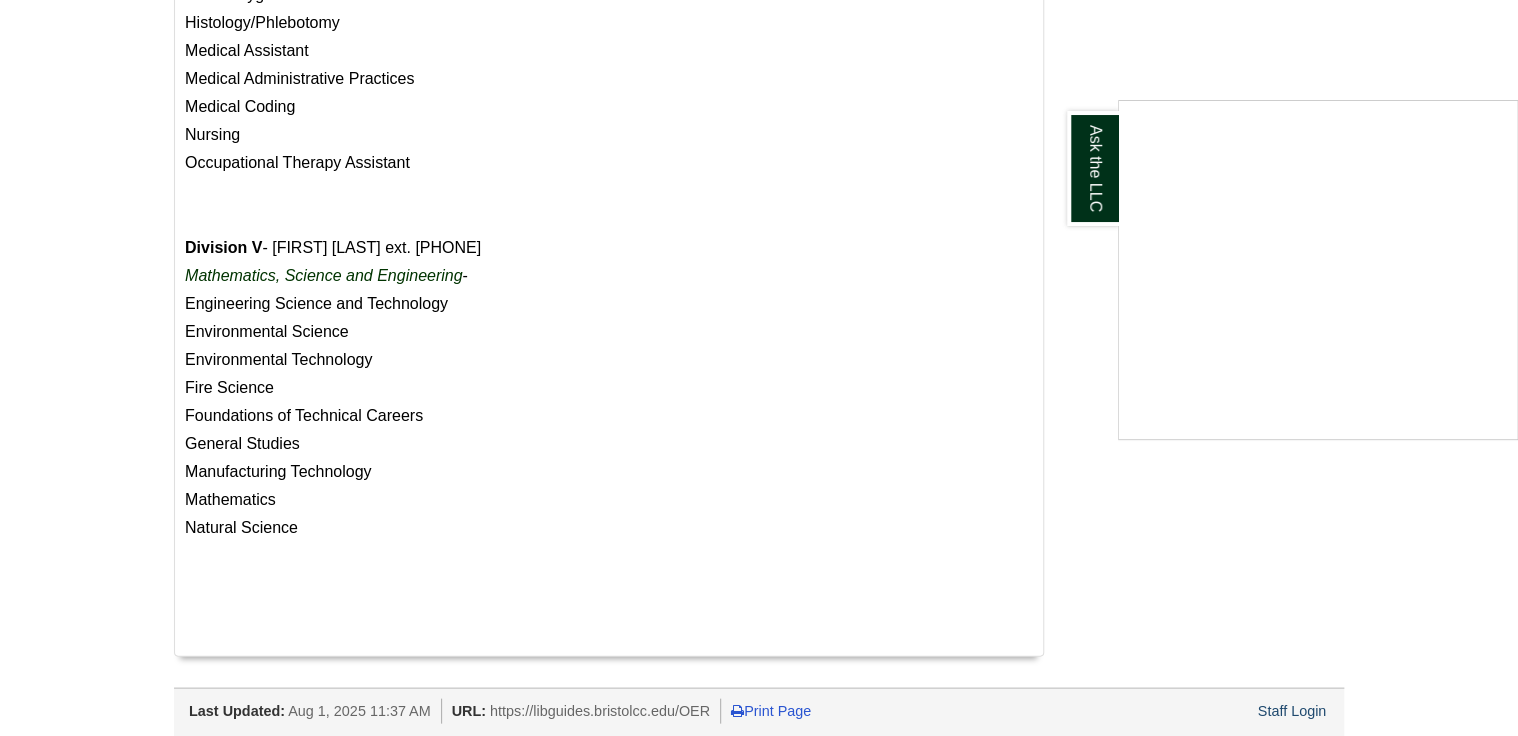 click at bounding box center [759, 368] 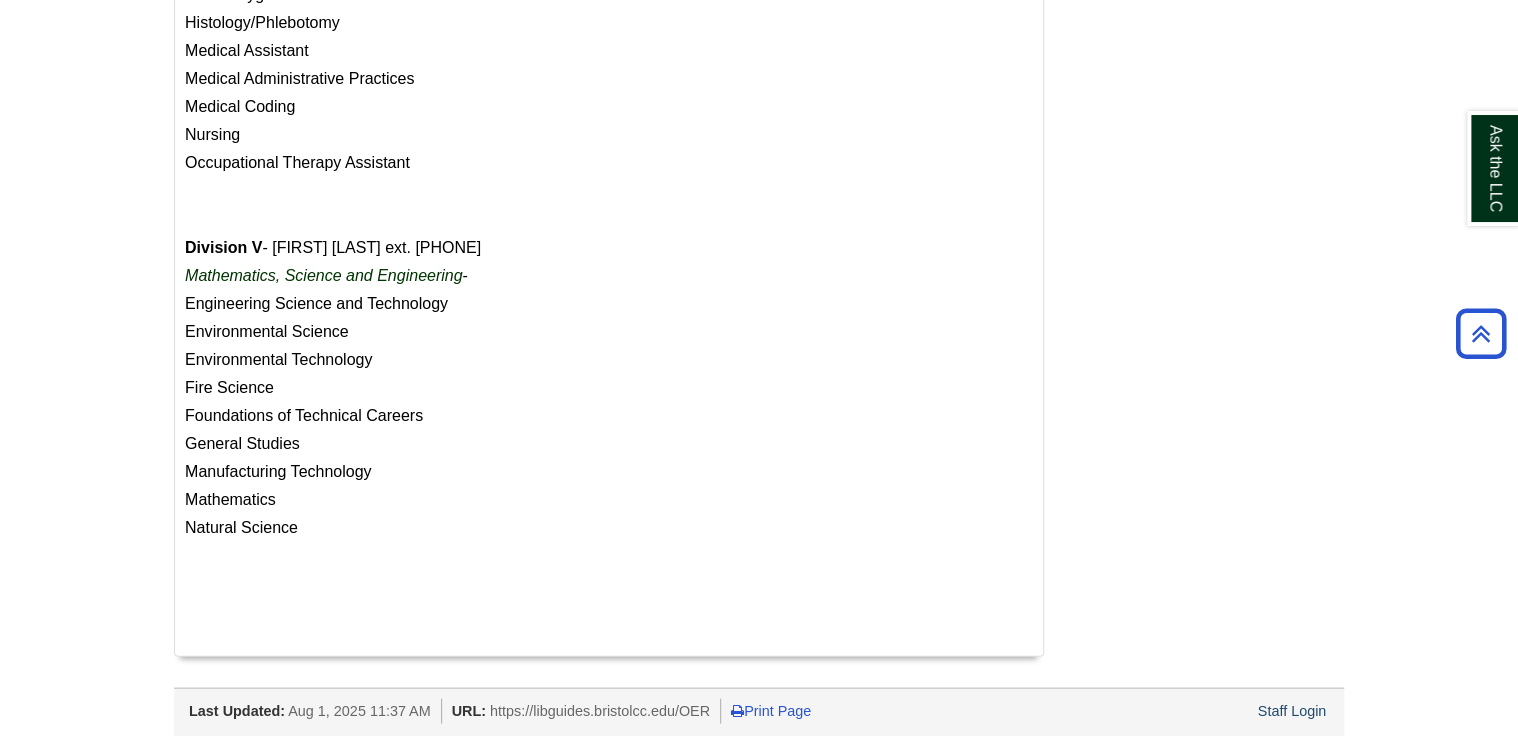 click on "Liaison Assignments
Divisional Library Liaison
The Library offers a division liaison service  for the departments and programs within the College.  The purpose of this service is to provide an educational link between the library and the faculty divisions by establishing an ongoing partnership with teaching faculty.  Liaisons can visit your department to share current information regarding library programs, resources, and services and can discuss your needs by e-mail or phone.  Faculty are invited to contact liaisons about library collections and services, existing resources in your field, and procedures for requesting materials for the library to support your teaching, clinical and research needs.
Division I  - Emily Brown  ext. 2104
Humanities and Education  -
Luso" at bounding box center [759, -324] 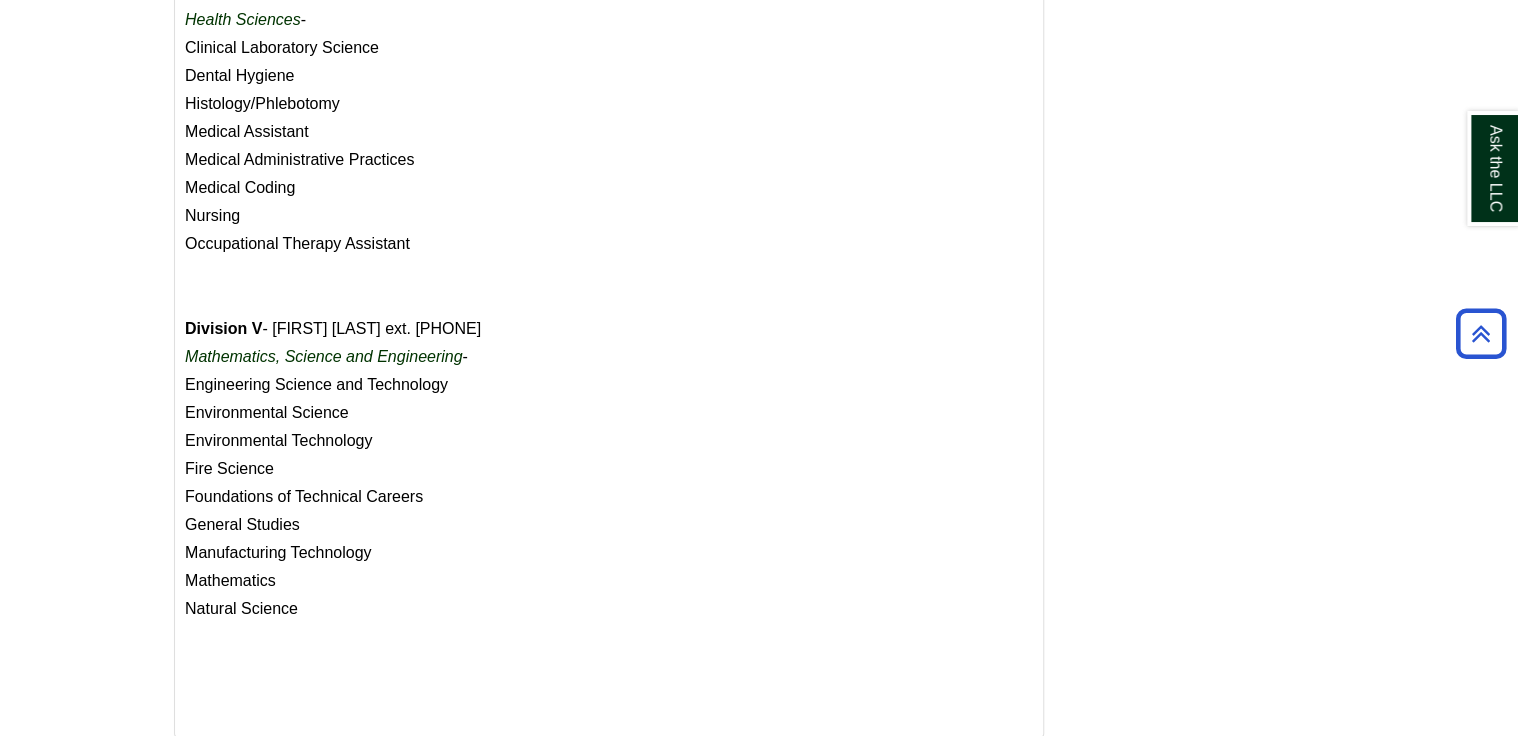 scroll, scrollTop: 1556, scrollLeft: 0, axis: vertical 